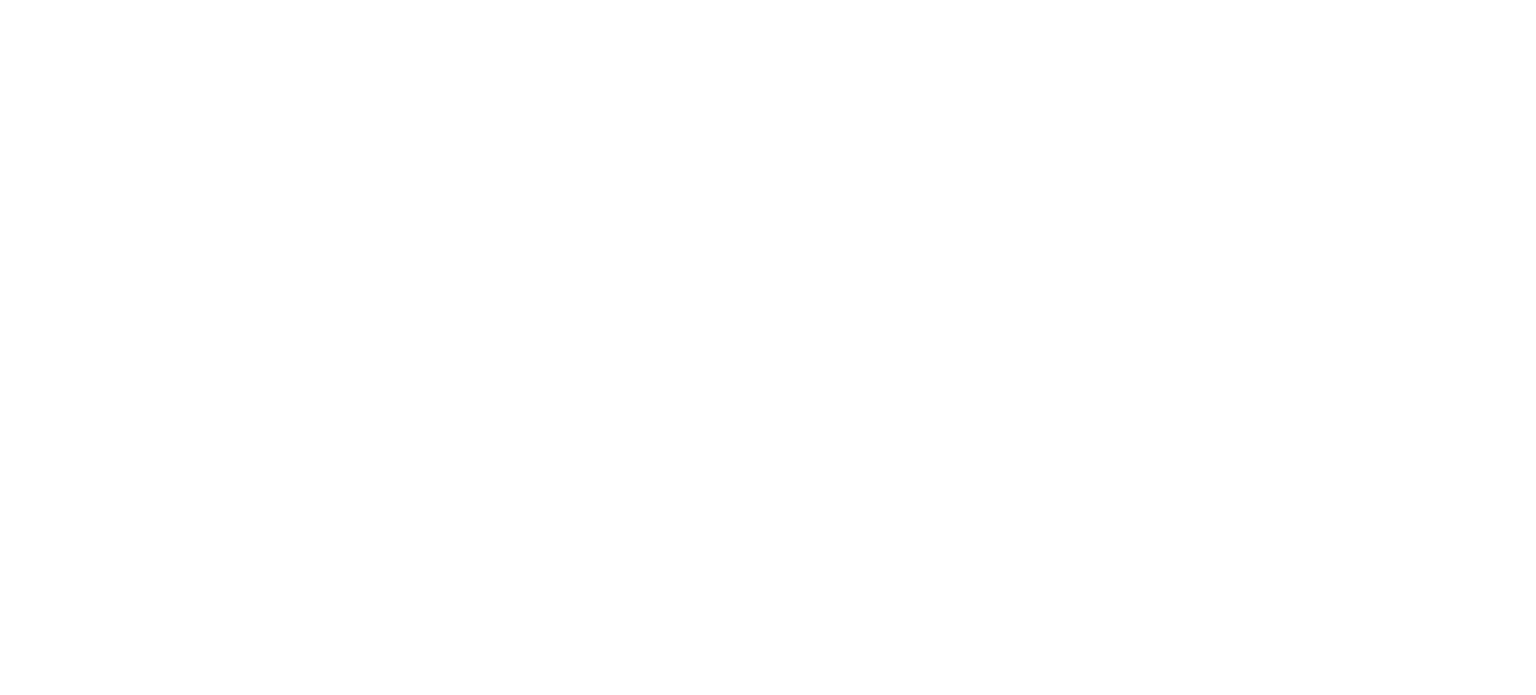 scroll, scrollTop: 0, scrollLeft: 0, axis: both 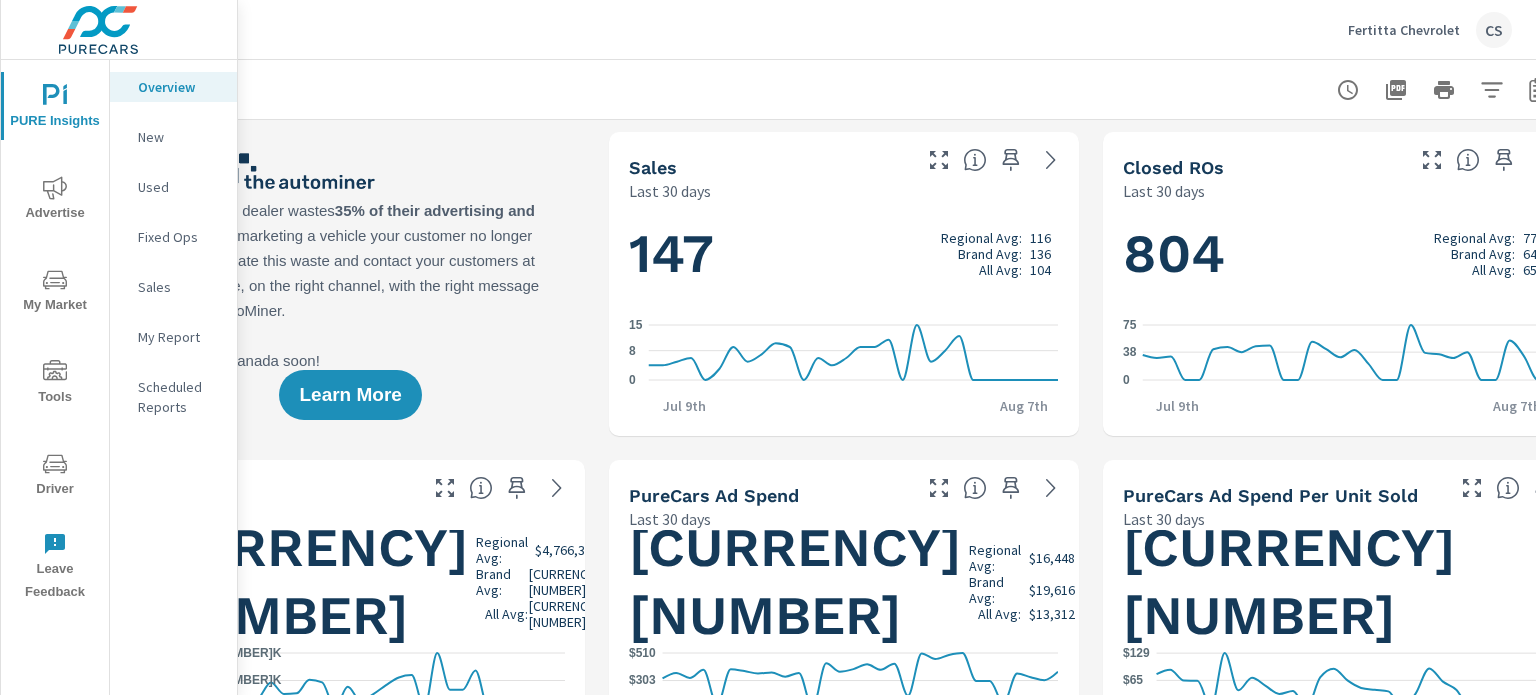 drag, startPoint x: 690, startPoint y: 164, endPoint x: 633, endPoint y: 162, distance: 57.035076 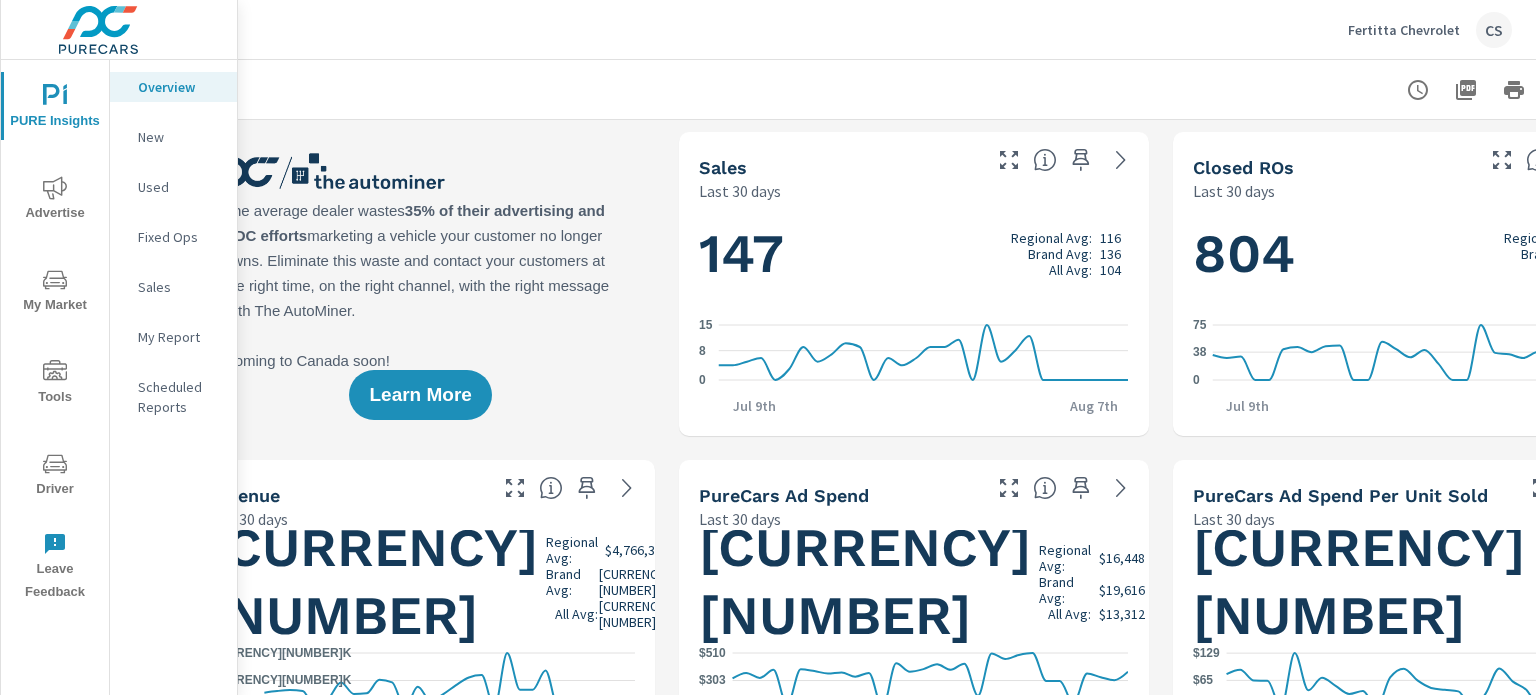scroll, scrollTop: 0, scrollLeft: 0, axis: both 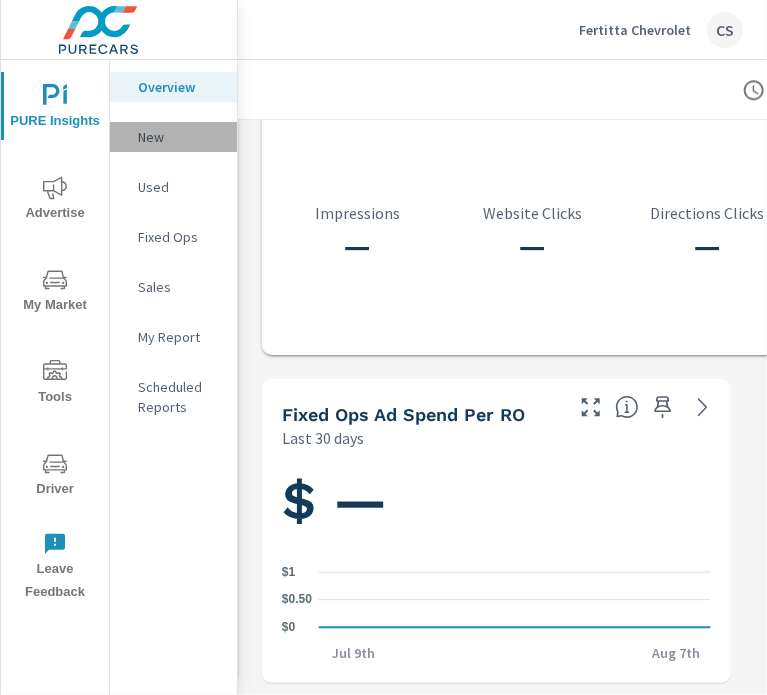 click on "New" at bounding box center (179, 137) 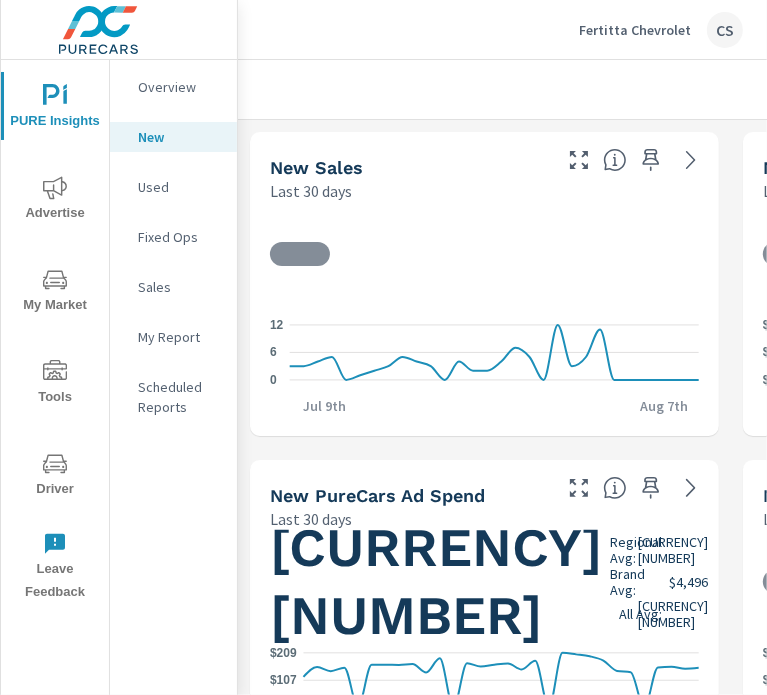 scroll, scrollTop: 0, scrollLeft: 0, axis: both 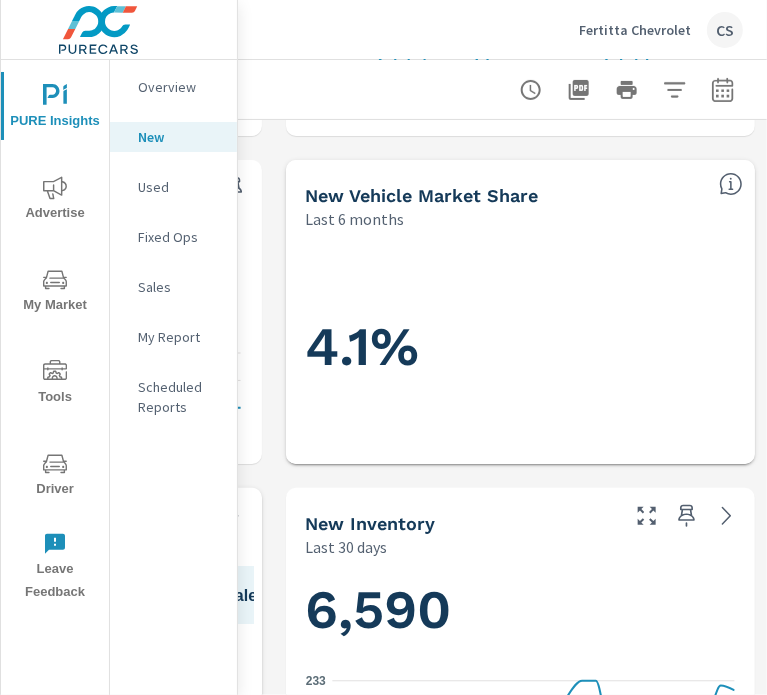 click on "New Inventory Last 30 days" at bounding box center (520, 523) 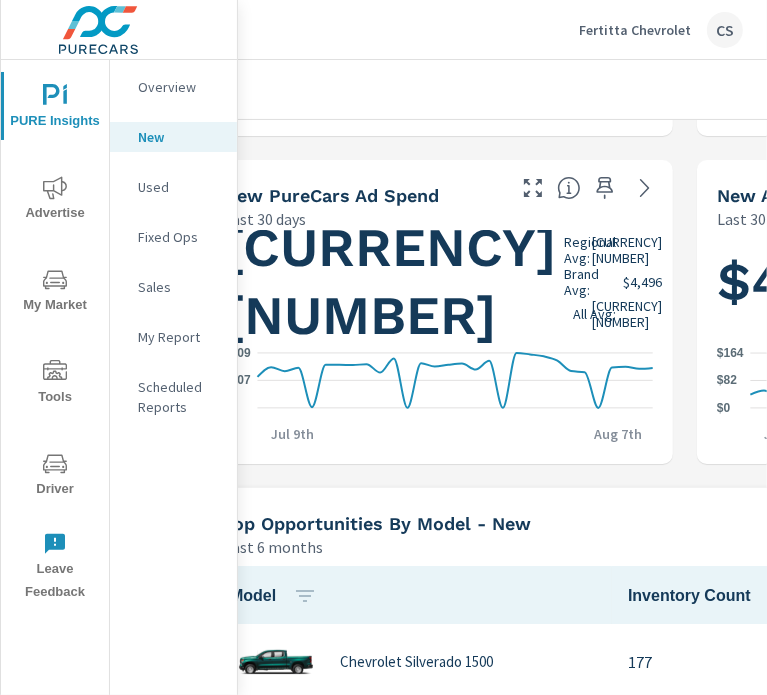scroll, scrollTop: 300, scrollLeft: 0, axis: vertical 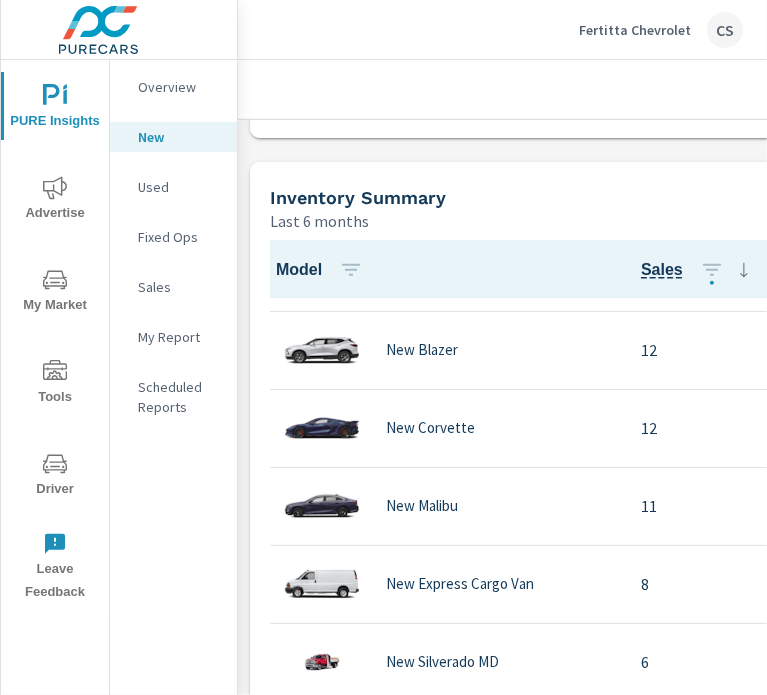 click on "Used" at bounding box center [173, 187] 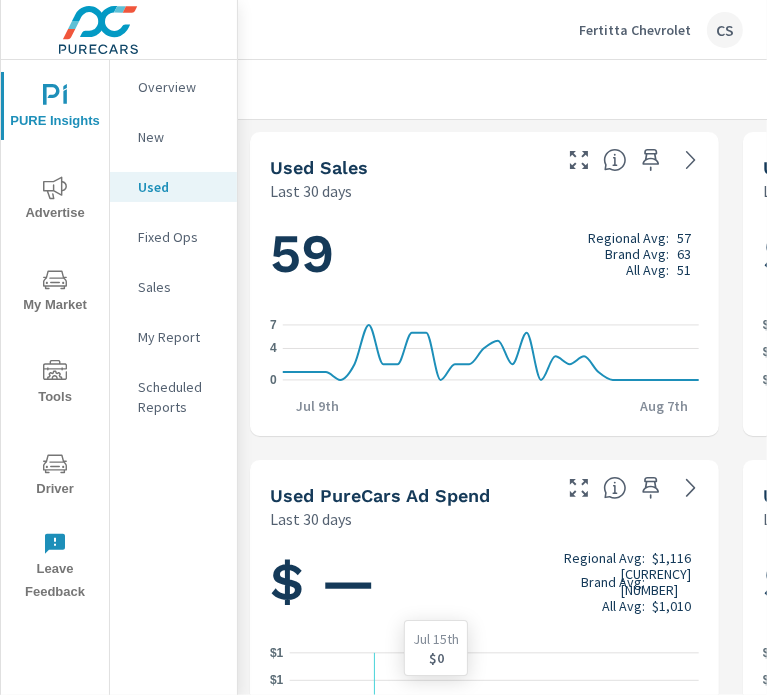 scroll, scrollTop: 0, scrollLeft: 0, axis: both 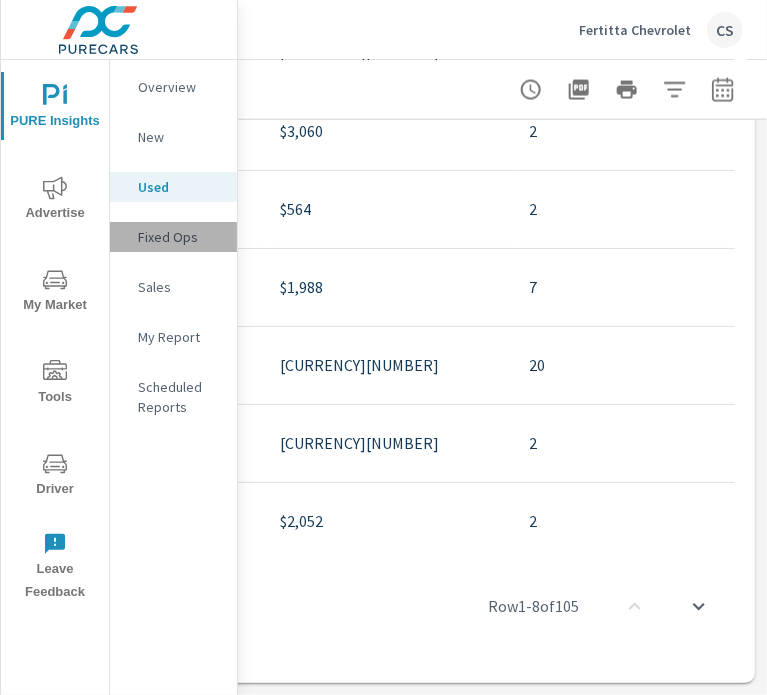 click on "Fixed Ops" at bounding box center [179, 237] 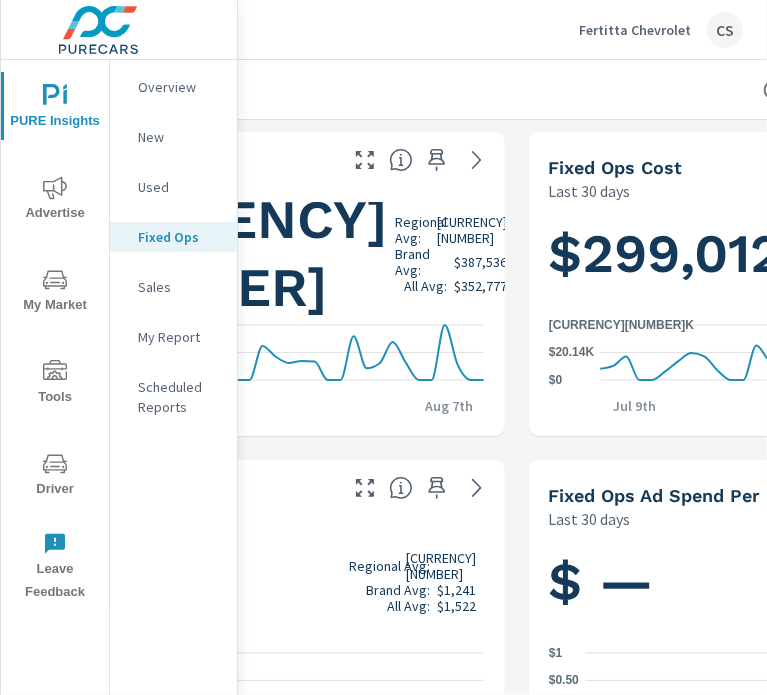 scroll, scrollTop: 0, scrollLeft: 467, axis: horizontal 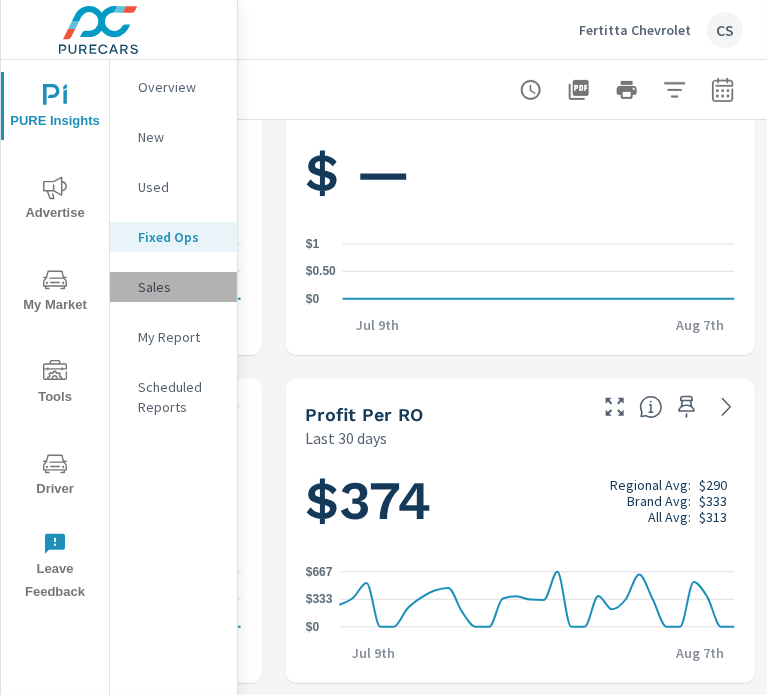 click on "Sales" at bounding box center [179, 287] 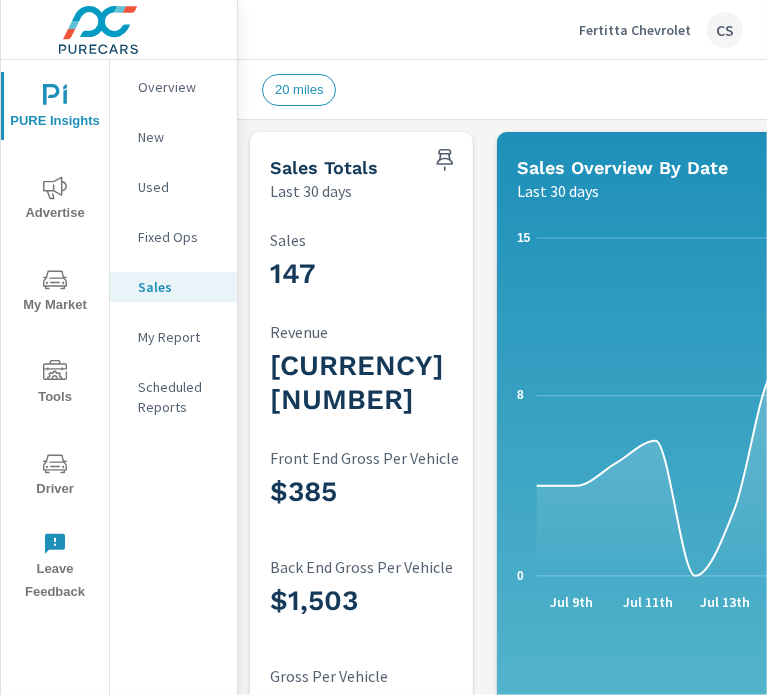 scroll, scrollTop: 0, scrollLeft: 0, axis: both 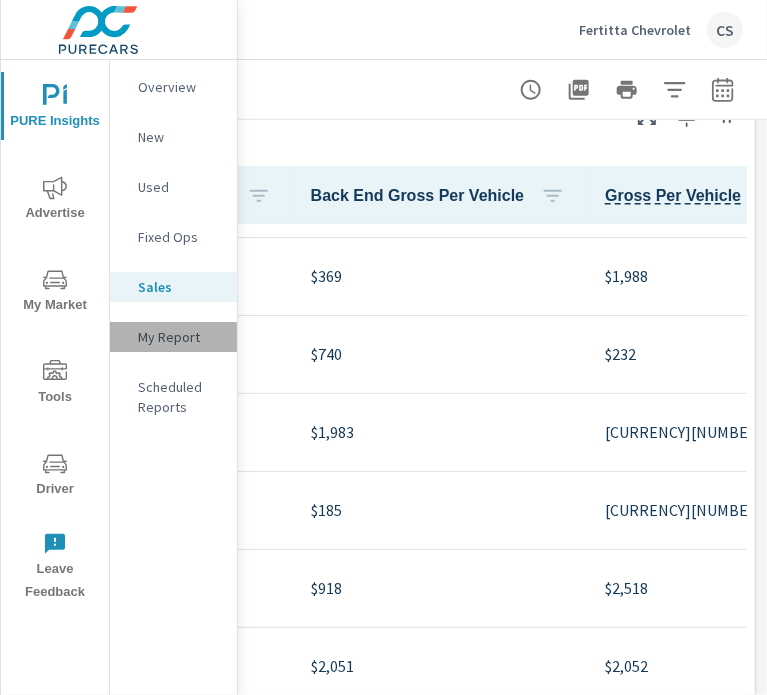 click on "My Report" at bounding box center (173, 337) 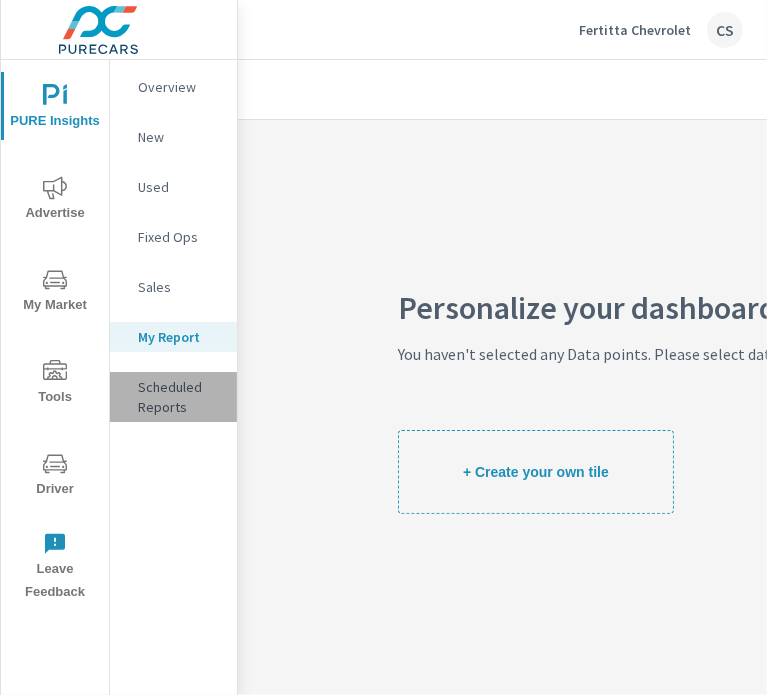 click on "Scheduled Reports" at bounding box center (179, 397) 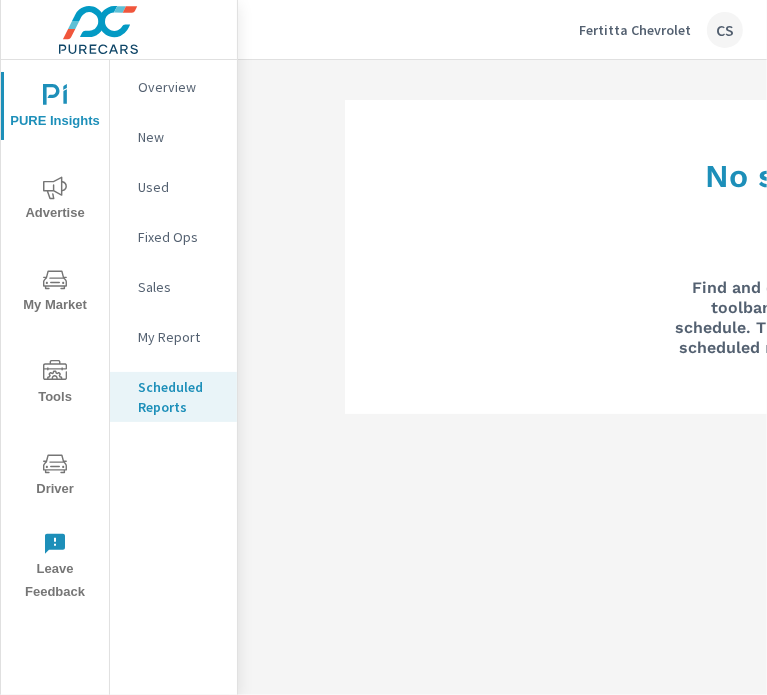 scroll, scrollTop: 0, scrollLeft: 0, axis: both 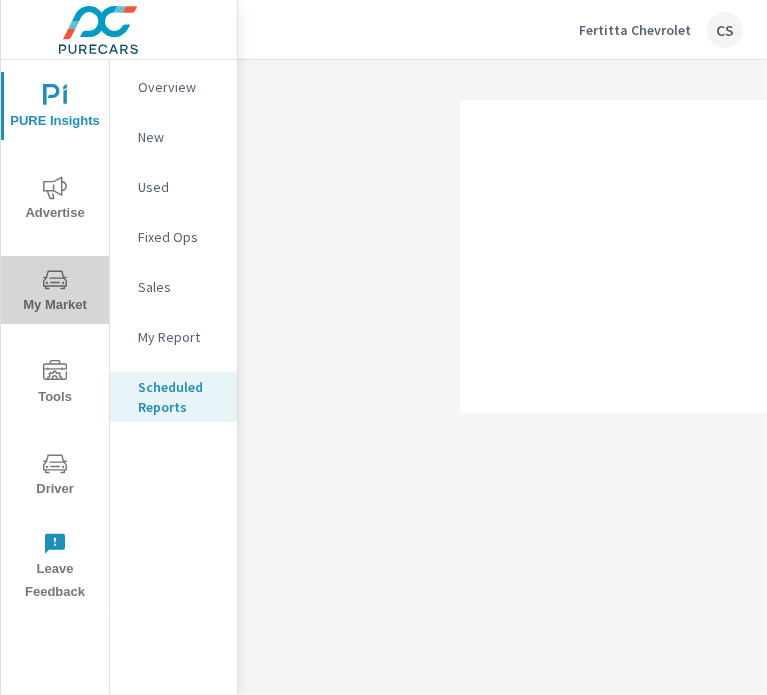 click on "My Market" at bounding box center [55, 292] 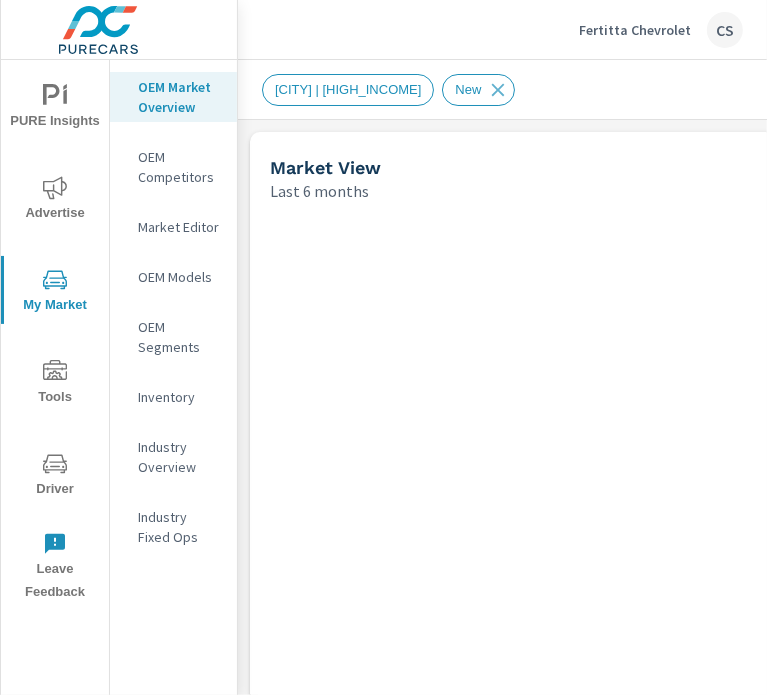 scroll, scrollTop: 0, scrollLeft: 0, axis: both 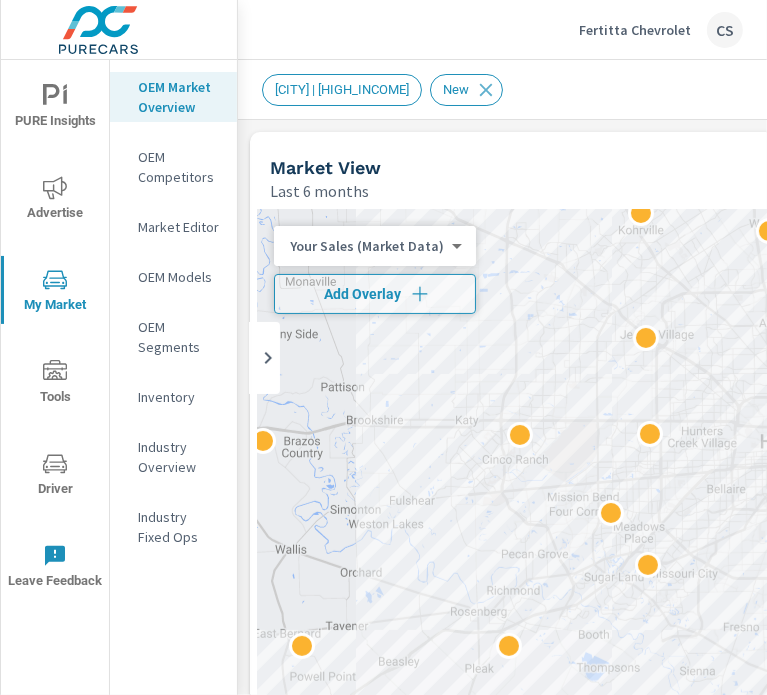 click on "Your Sales (Market Data) 0 ​" at bounding box center [375, 246] 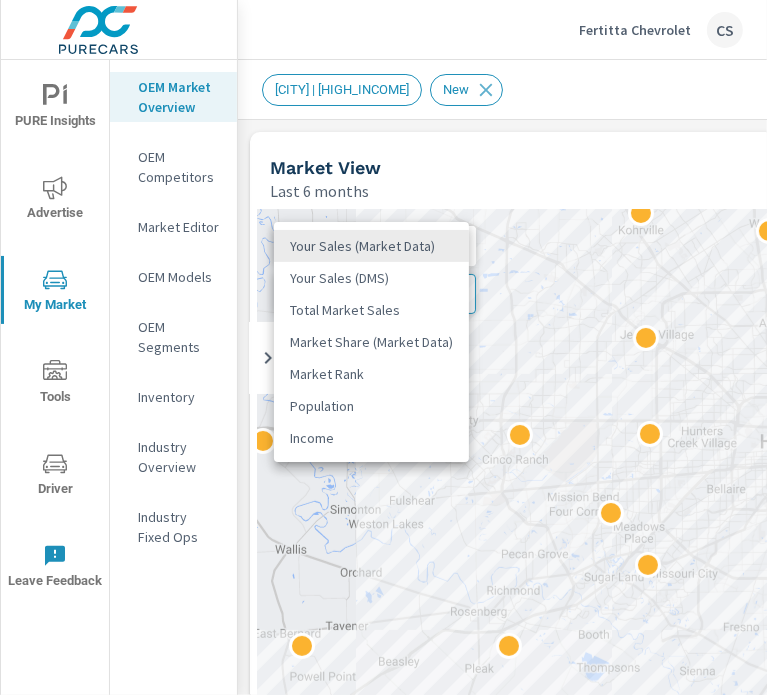 drag, startPoint x: 174, startPoint y: 154, endPoint x: 176, endPoint y: 168, distance: 14.142136 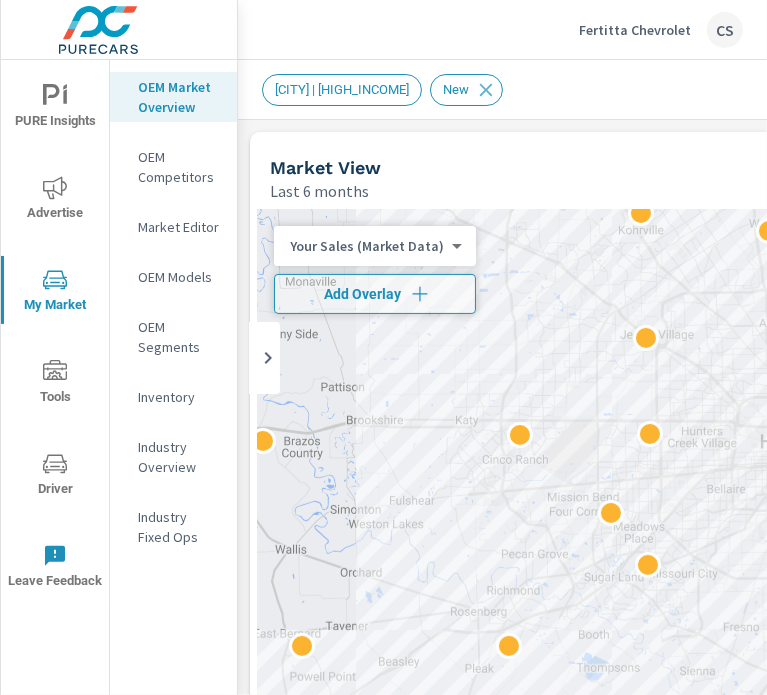 click on "OEM Competitors" at bounding box center (179, 167) 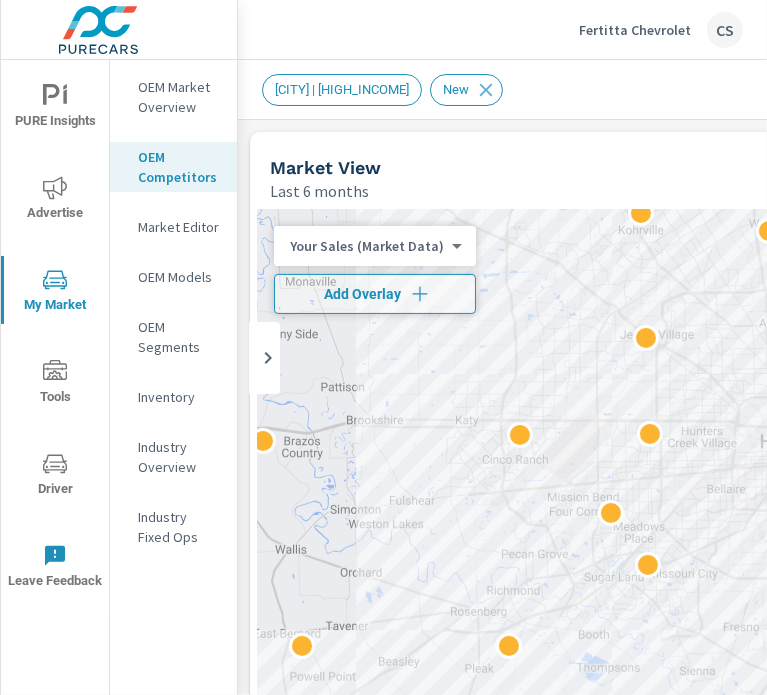 click on "PURE Insights Advertise My Market Tools Driver Leave Feedback OEM Market Overview OEM Competitors Market Editor OEM Models OEM Segments Inventory Industry Overview Industry Fixed Ops [DEALER_NAME] CS Market Competitors [DEALER_NAME] Report date range:
Feb 01, 2025 -
Jul 31, 2025
Filters: AccountPma: Hennesy | High Income ConditionId: New Hennesy | High Income New Market View Last 6 months ← Move left → Move right ↑ Move up ↓ Move down + Zoom in - Zoom out Home Jump left by 75% End Jump right by 75% Page Up Jump up by 75% Page Down Jump down by 75% Keyboard shortcuts Map Data Map data ©2025 Google, INEGI Map data ©2025 Google, INEGI 10 km  Click to toggle between metric and imperial units Terms Report a map error Most ( 69 ) Least ( 1 ) Your Sales (Market Data) 0 ​ Add Overlay Dealer Markers  Market Dealers Last 6 months Dealer Sales Market Share Market Rank Average Customer Distance Competitor Distance Top Postal Codes Last 6 months" at bounding box center [383, 347] 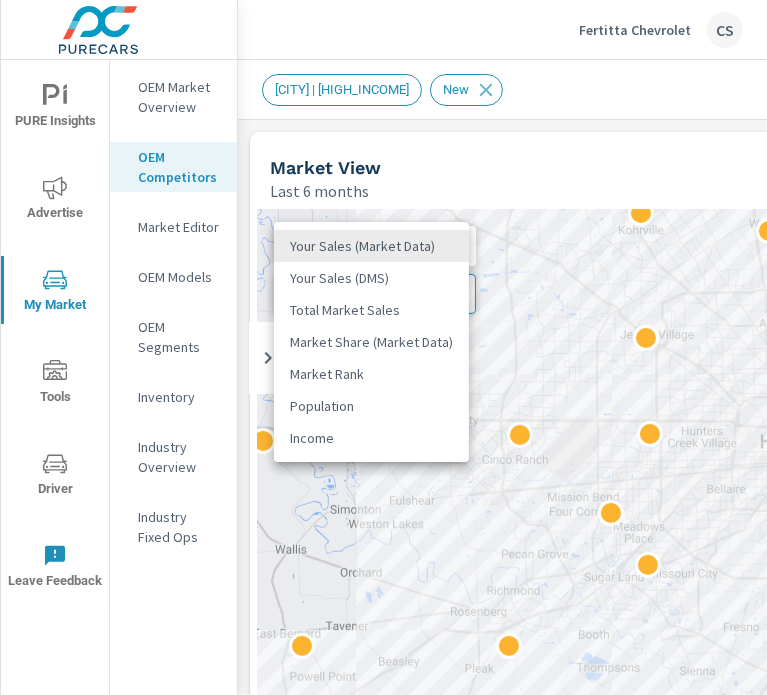 scroll, scrollTop: 0, scrollLeft: 0, axis: both 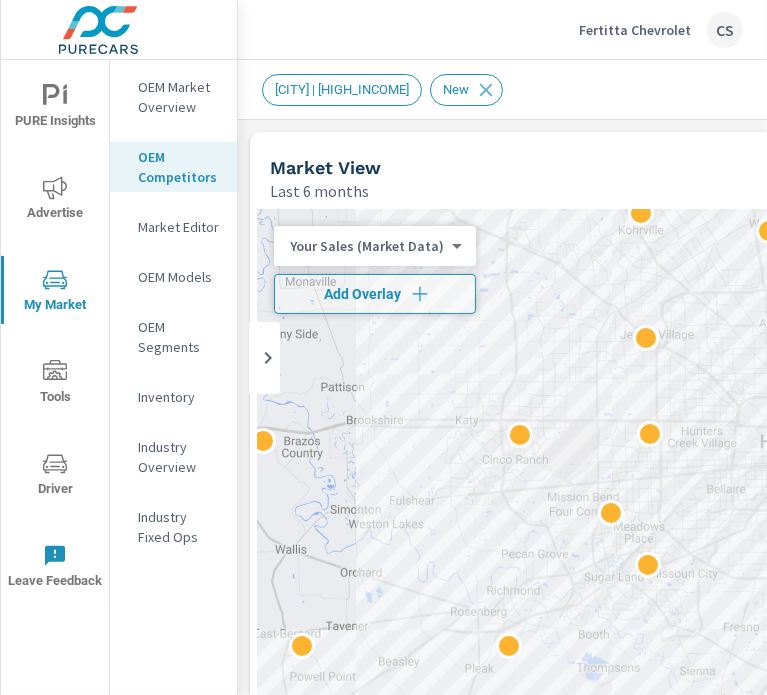 click on "Market Editor" at bounding box center (173, 227) 